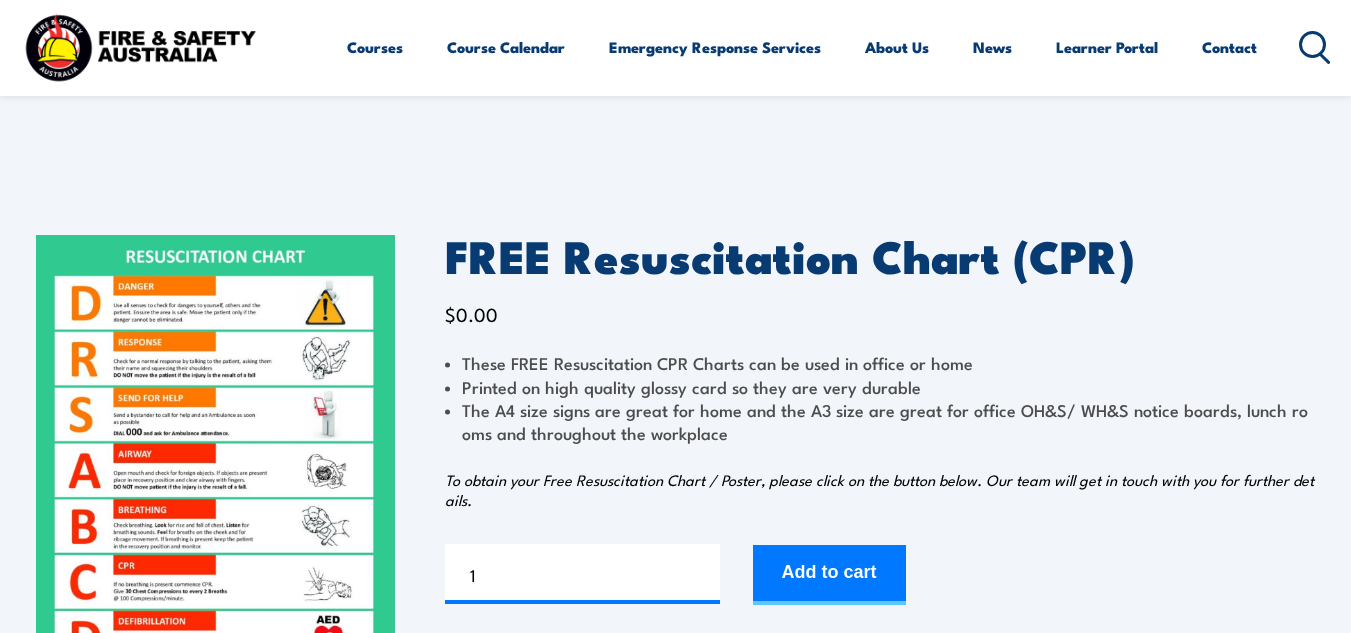 scroll, scrollTop: 251, scrollLeft: 0, axis: vertical 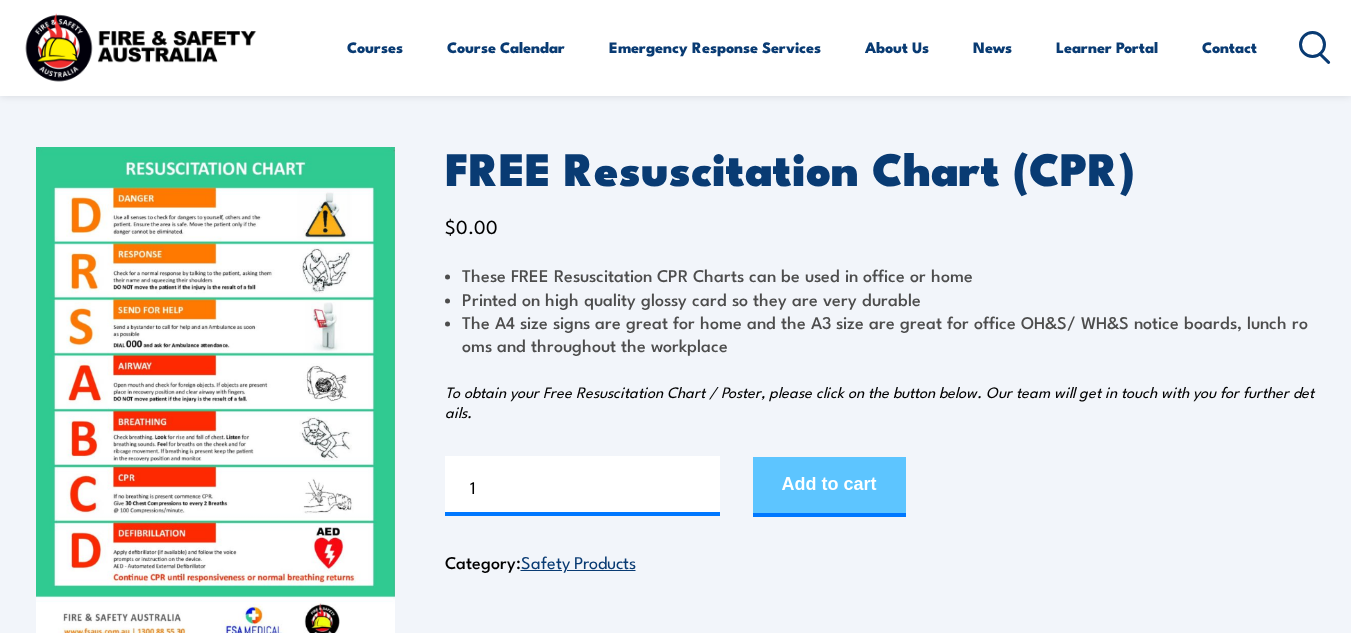click on "Add to cart" at bounding box center (829, 487) 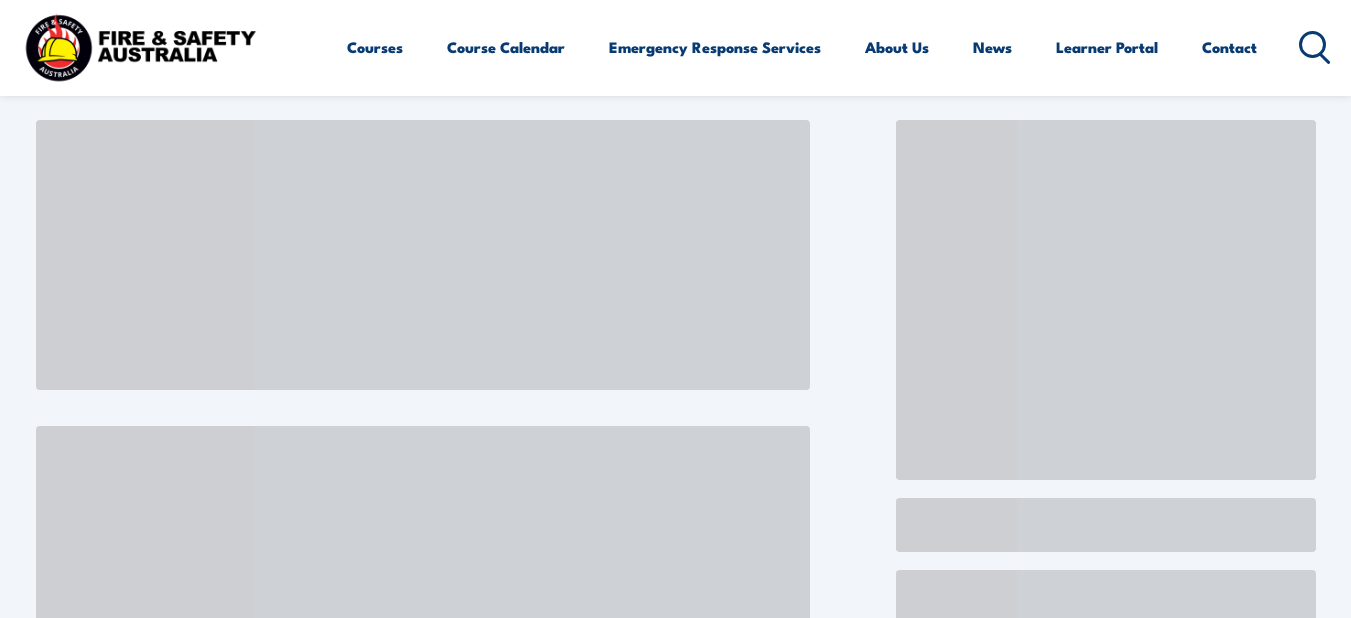scroll, scrollTop: 0, scrollLeft: 0, axis: both 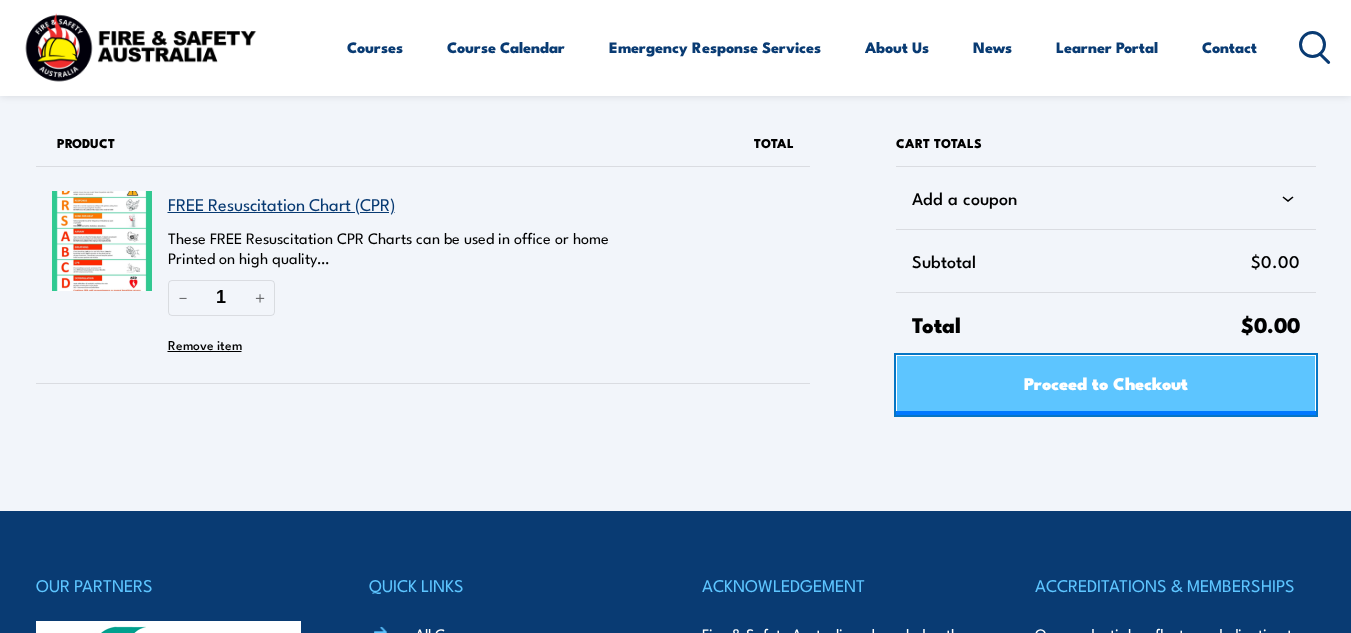 click on "Proceed to Checkout" at bounding box center [1105, 385] 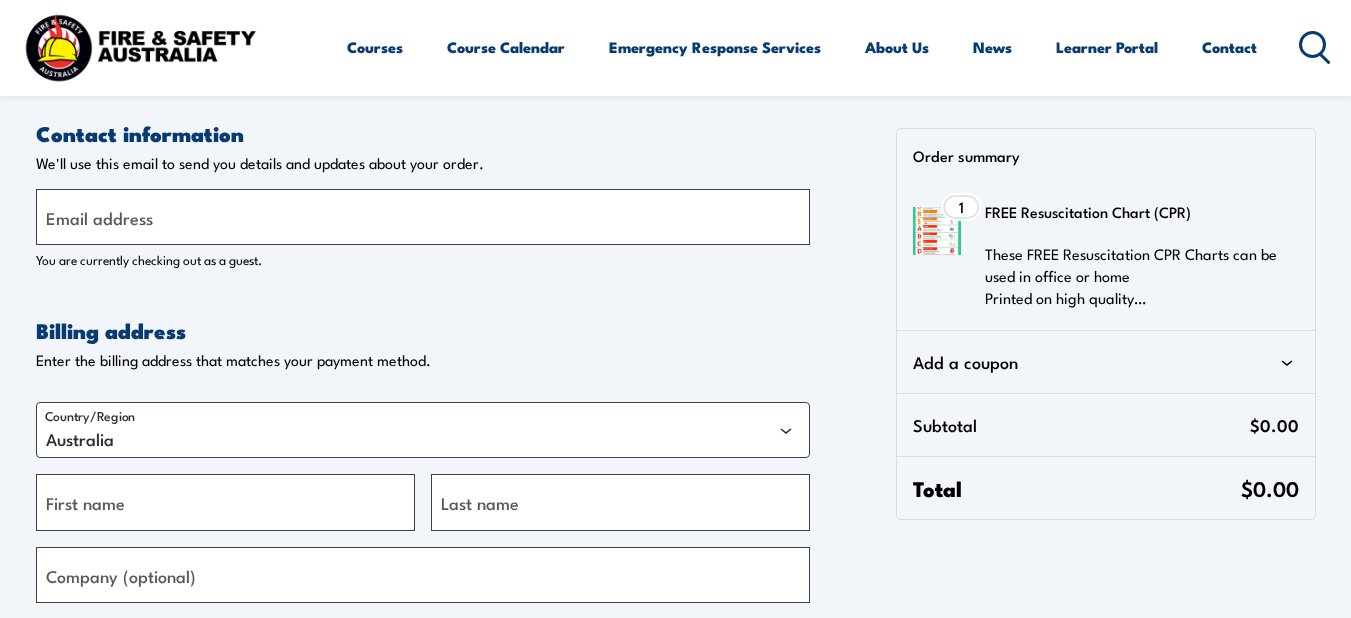 select on "VIC" 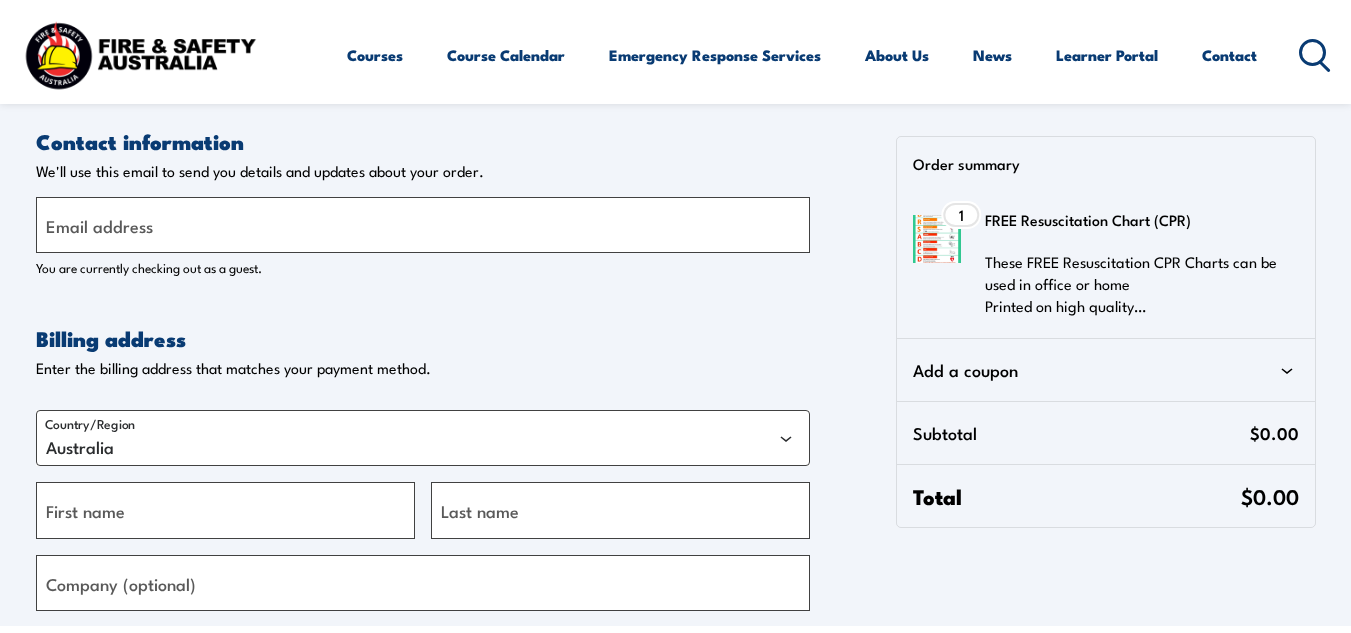 scroll, scrollTop: 0, scrollLeft: 0, axis: both 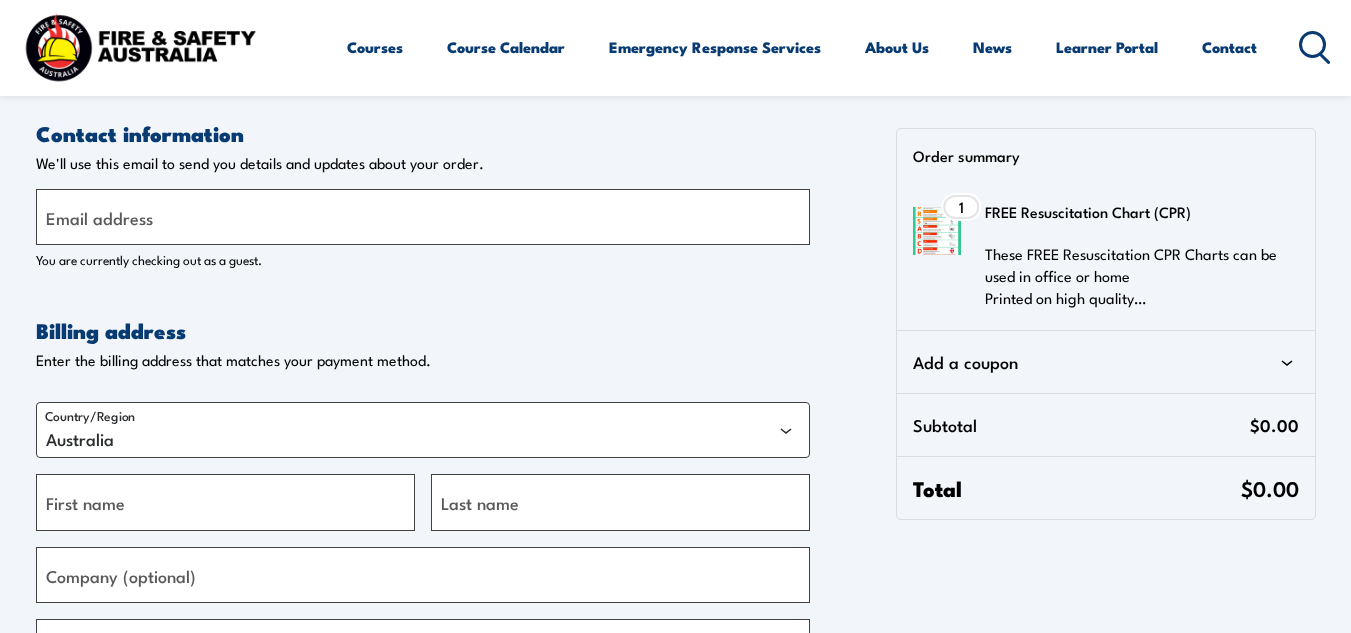 click on "Email address" at bounding box center [99, 217] 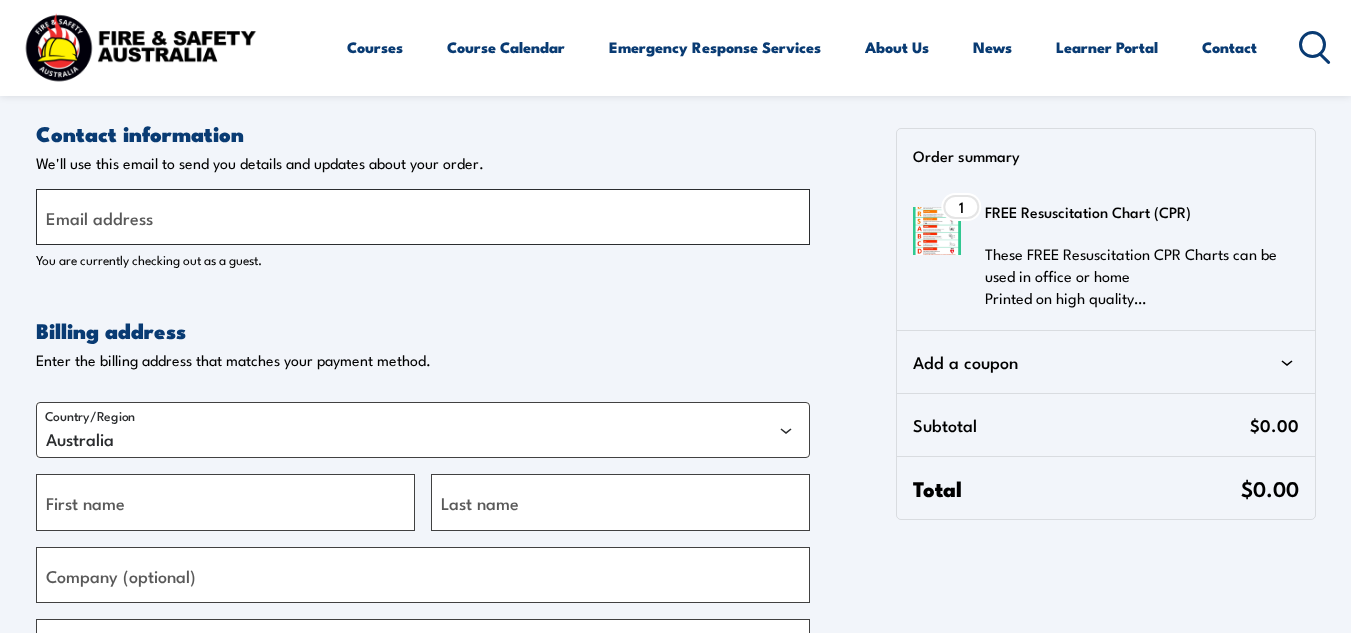click on "Email address" at bounding box center [423, 217] 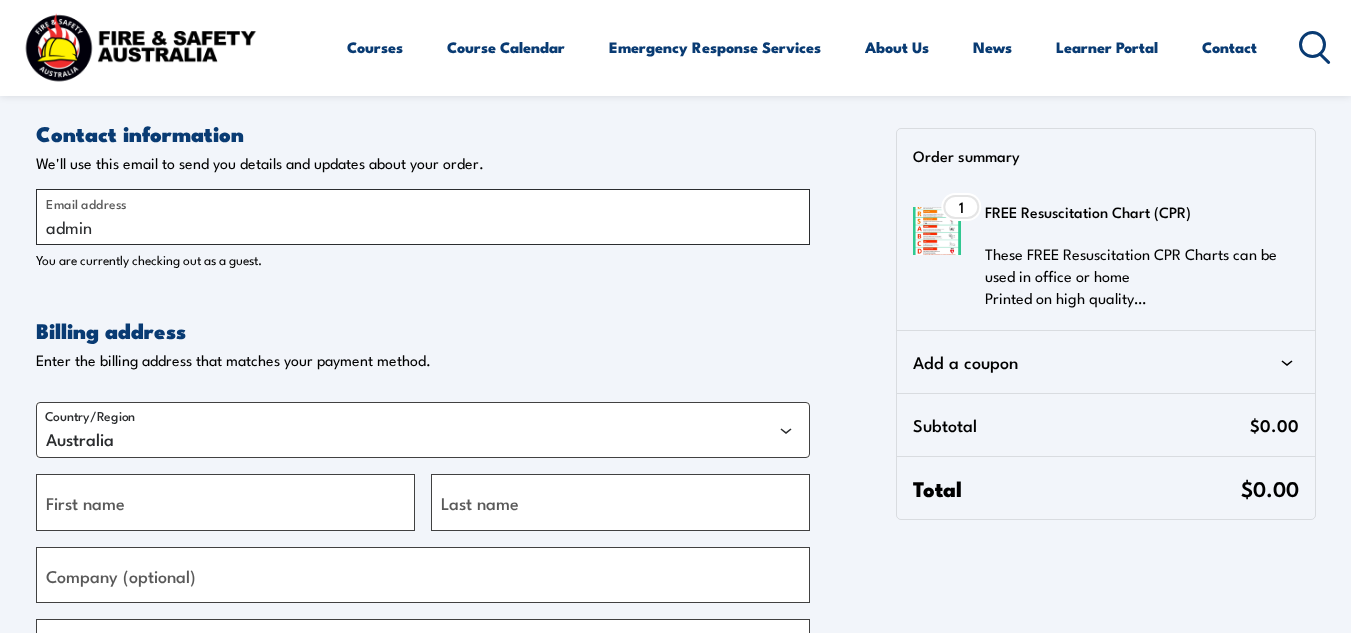 type on "[EMAIL]" 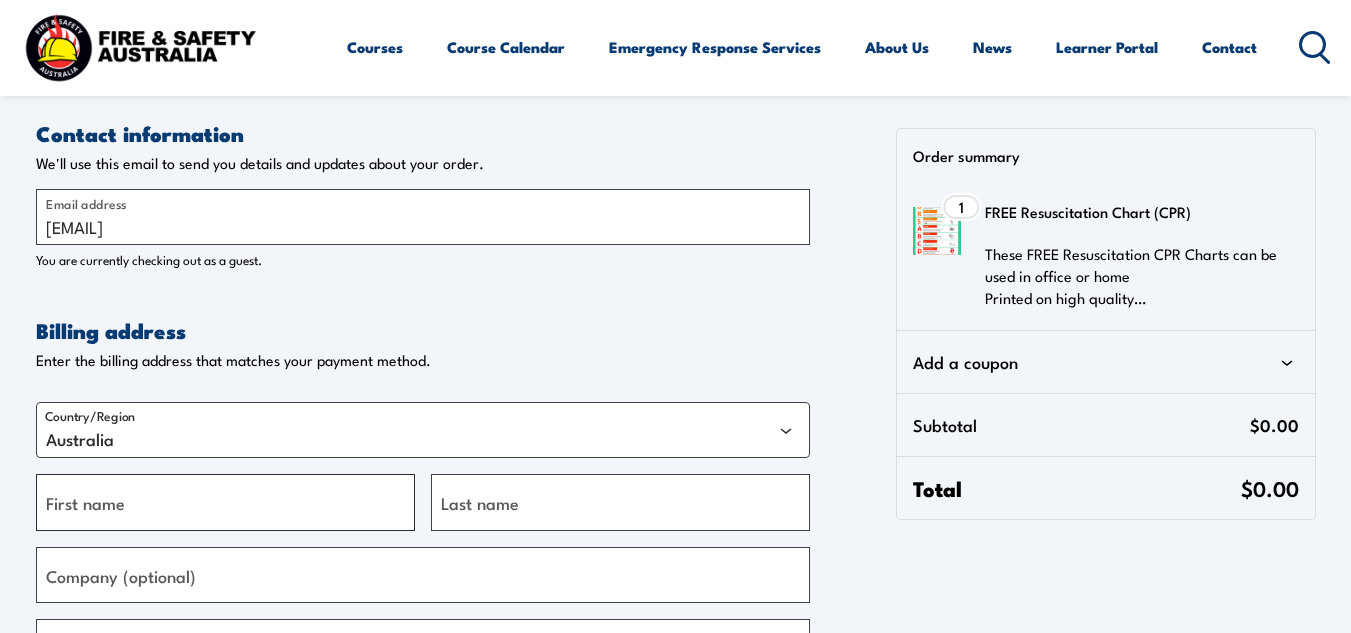 type on "Lia" 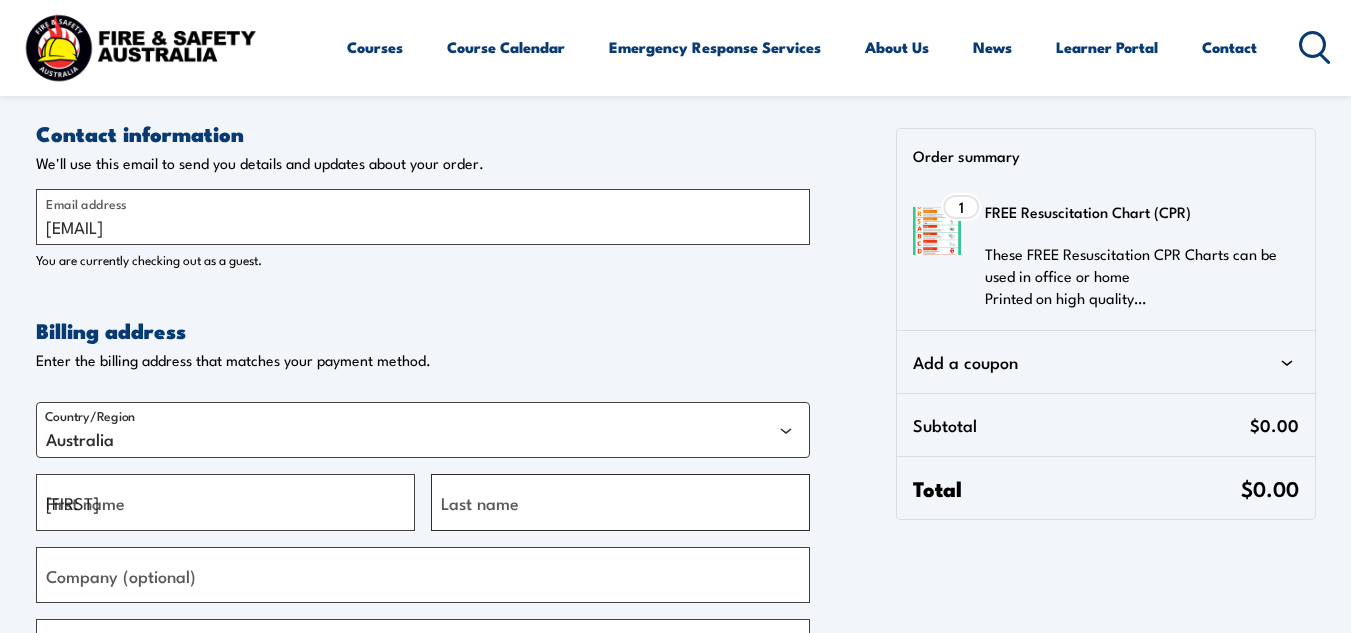 type on "Carle" 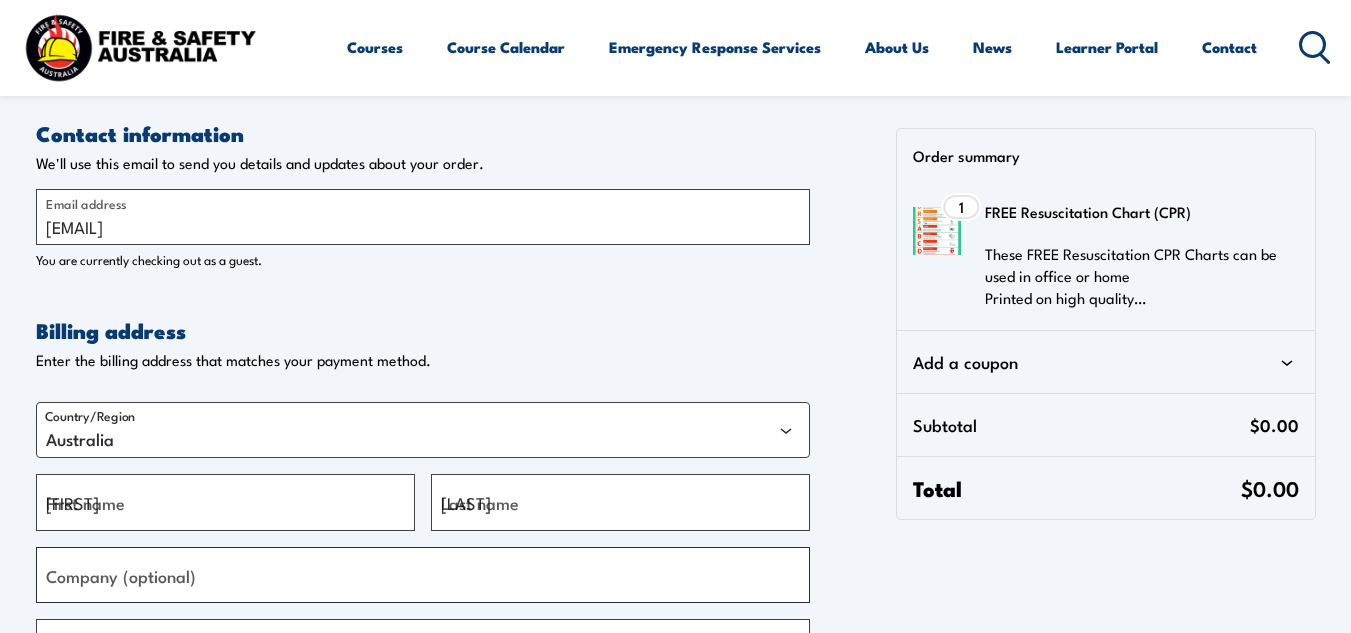 type on "YES Unlimited" 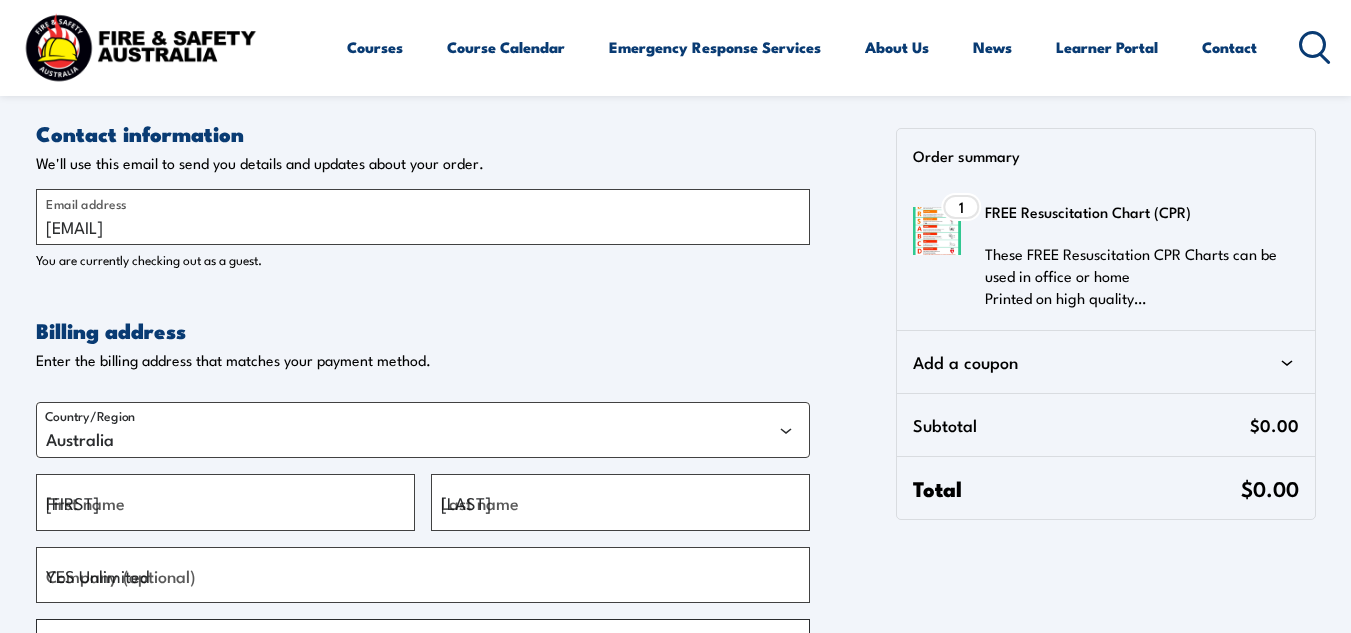 type on "The Hub, 562 Macauley Street" 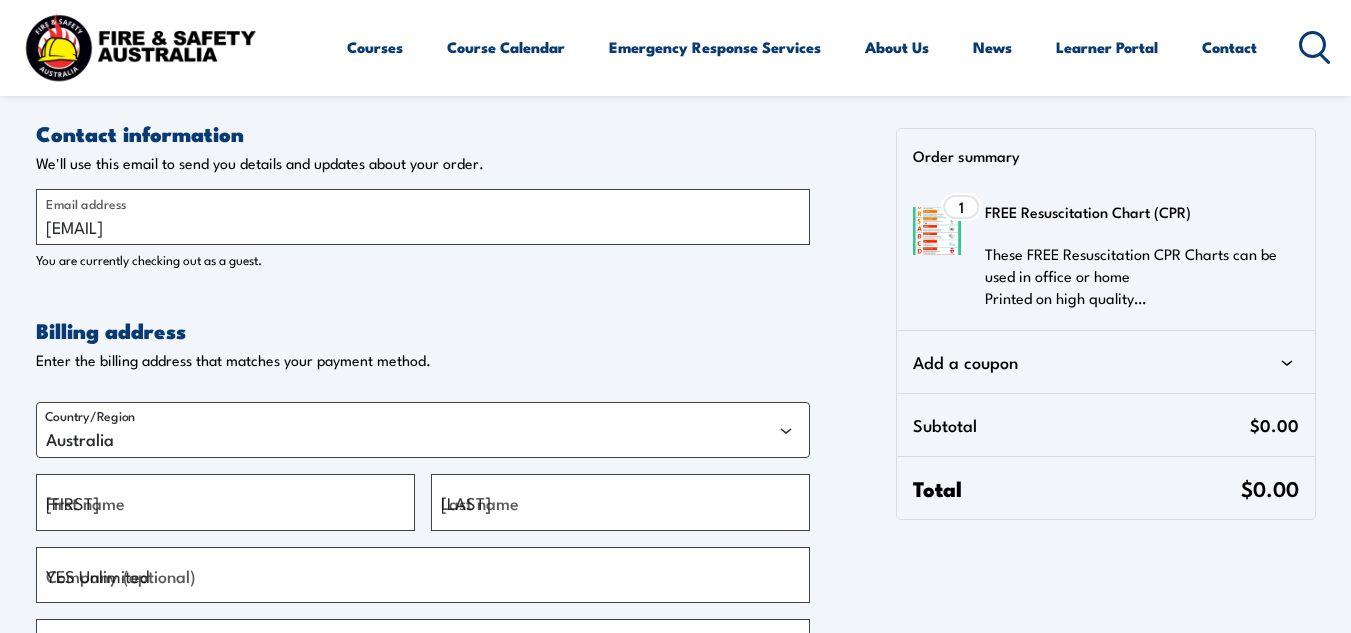 type on "Albury" 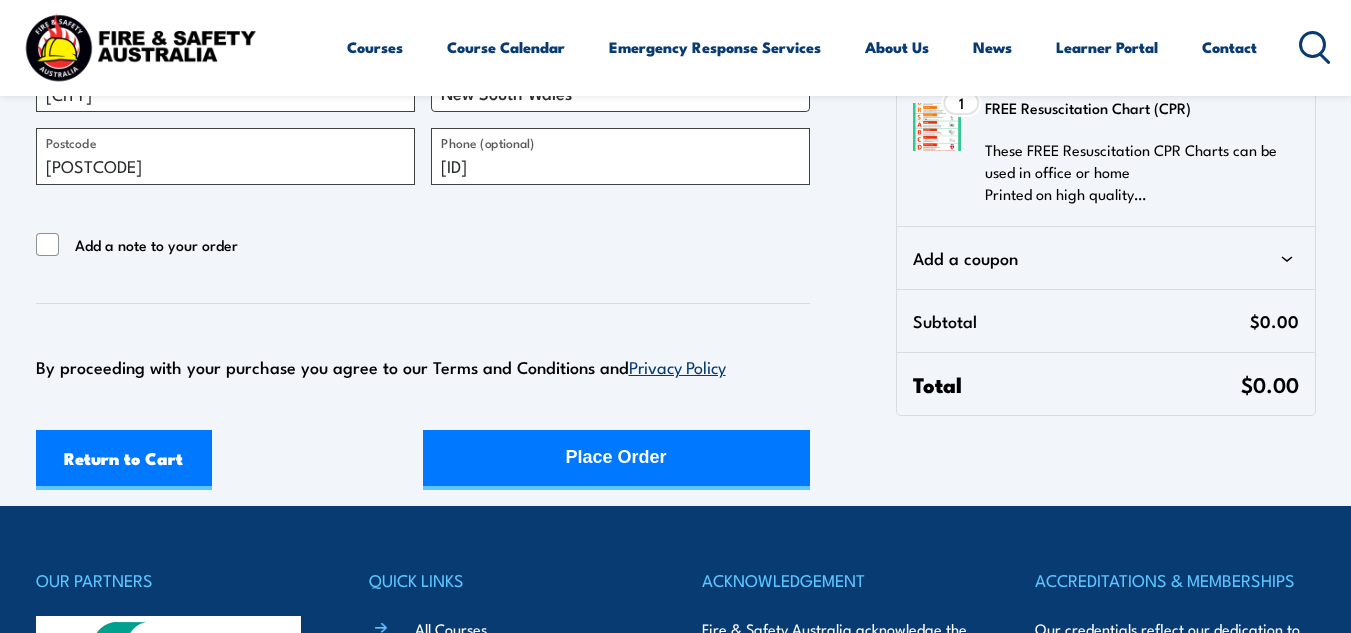 scroll, scrollTop: 682, scrollLeft: 0, axis: vertical 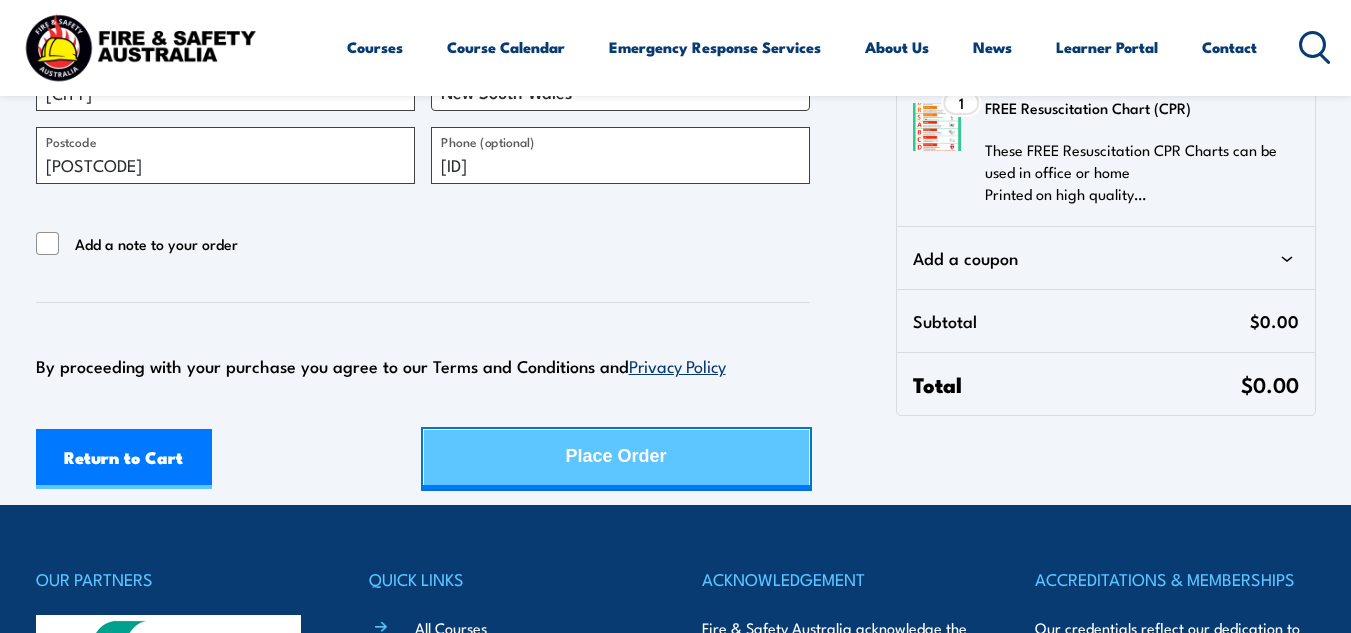 click on "Place Order" at bounding box center [616, 456] 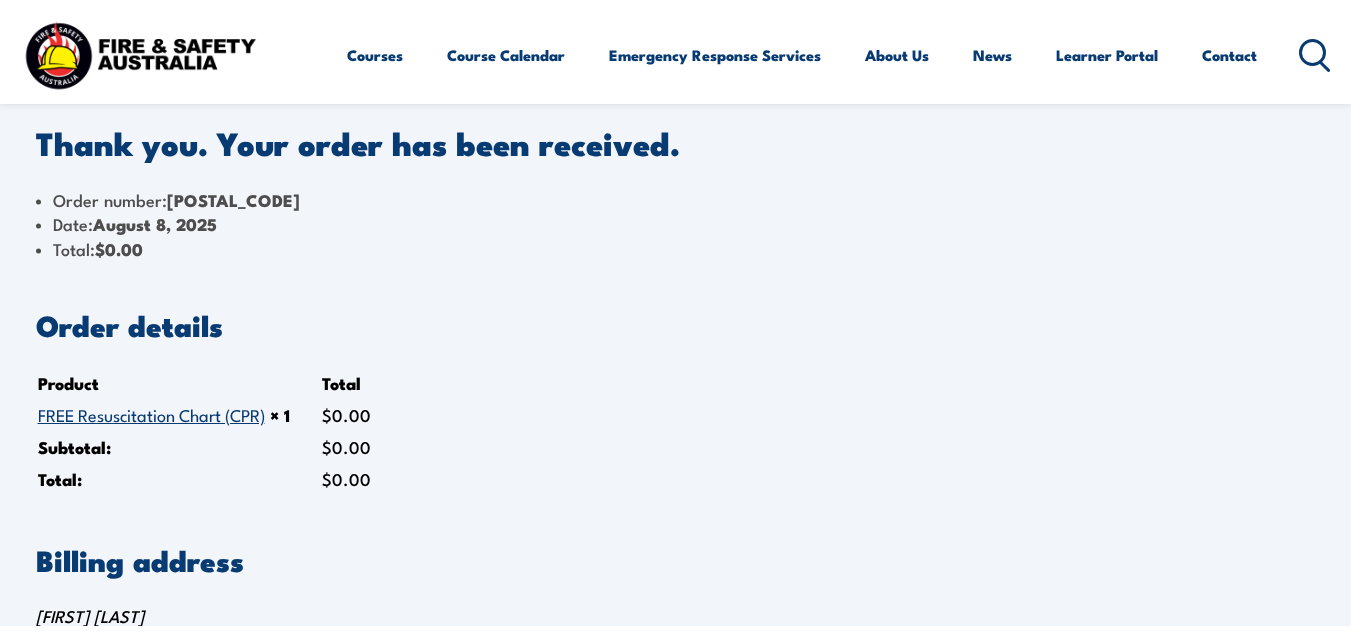 scroll, scrollTop: 0, scrollLeft: 0, axis: both 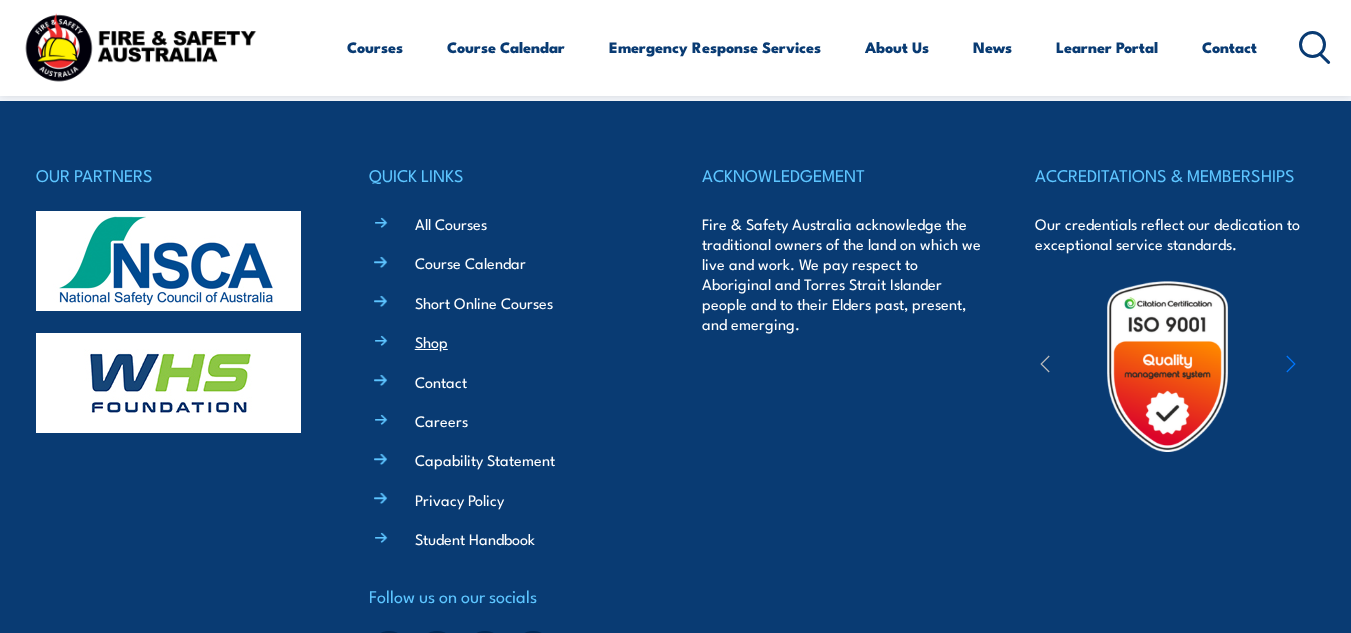 click on "Shop" at bounding box center (431, 341) 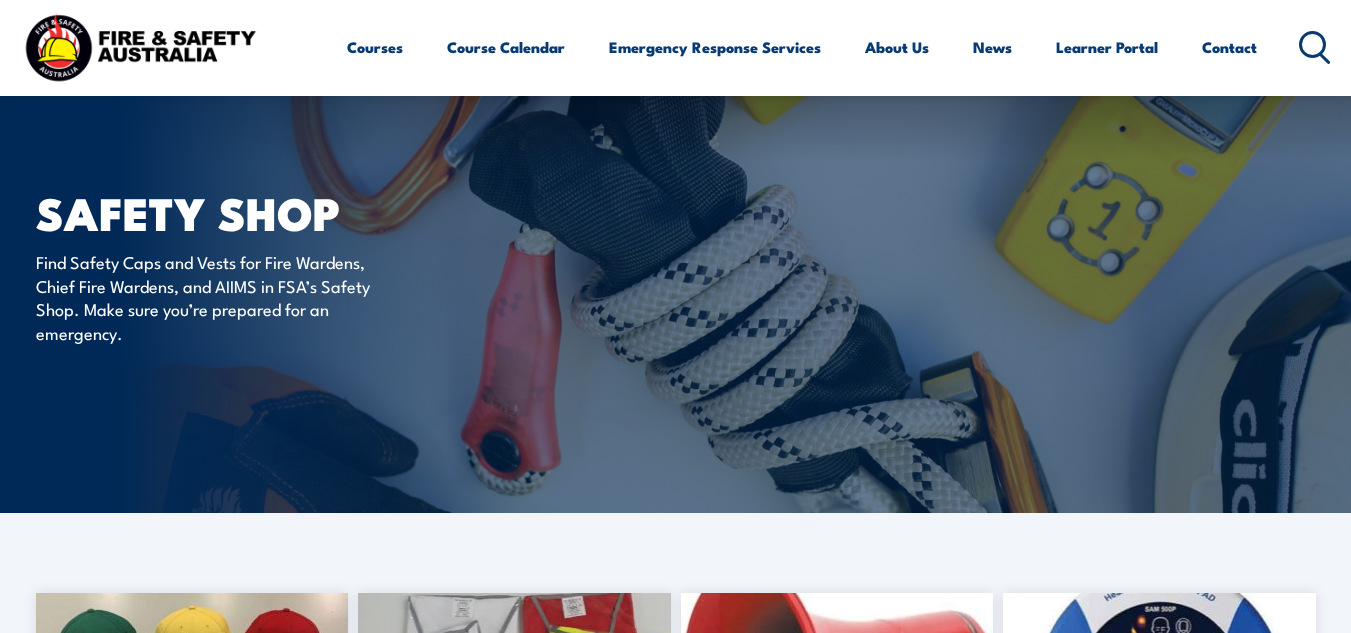 scroll, scrollTop: 0, scrollLeft: 0, axis: both 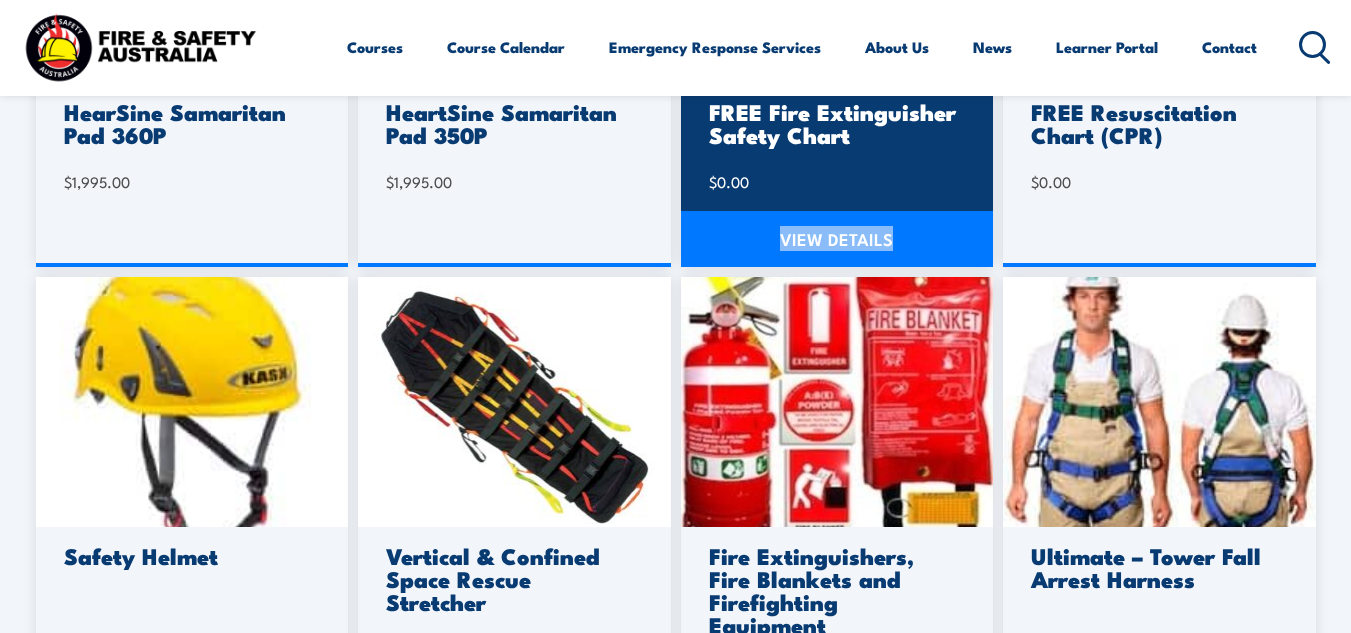 drag, startPoint x: 1346, startPoint y: 494, endPoint x: 988, endPoint y: 256, distance: 429.893 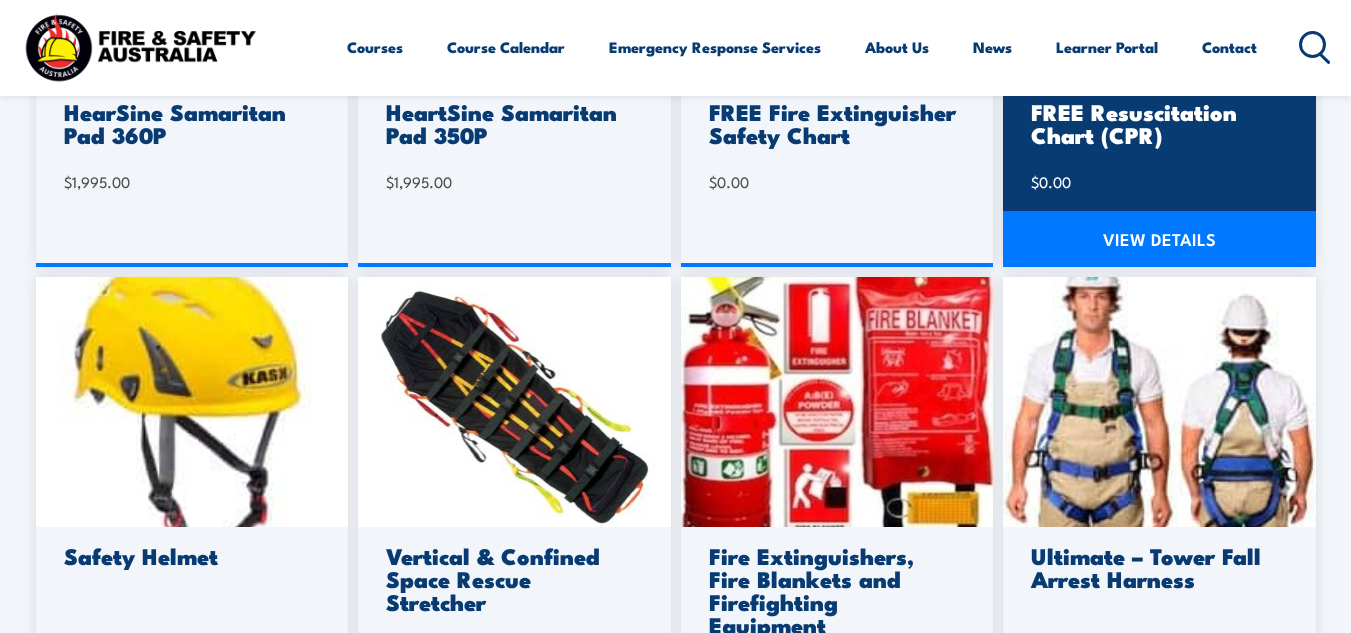 click on "$ 0.00" at bounding box center [1156, 182] 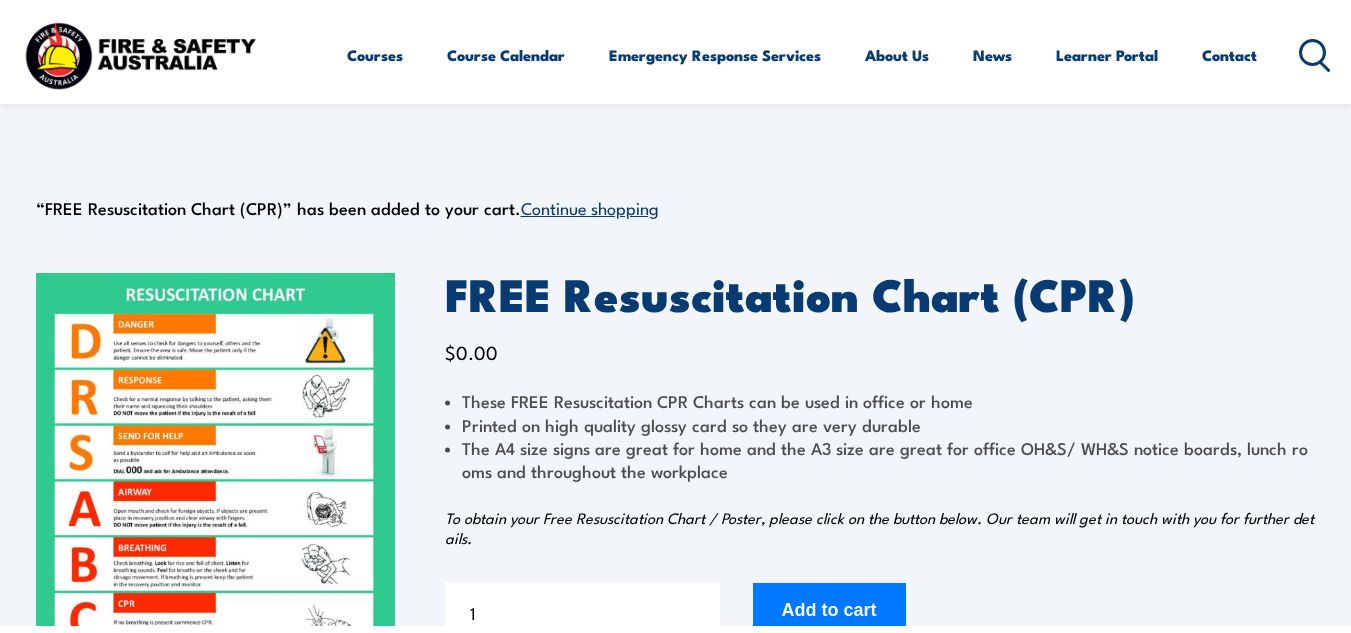 scroll, scrollTop: 0, scrollLeft: 0, axis: both 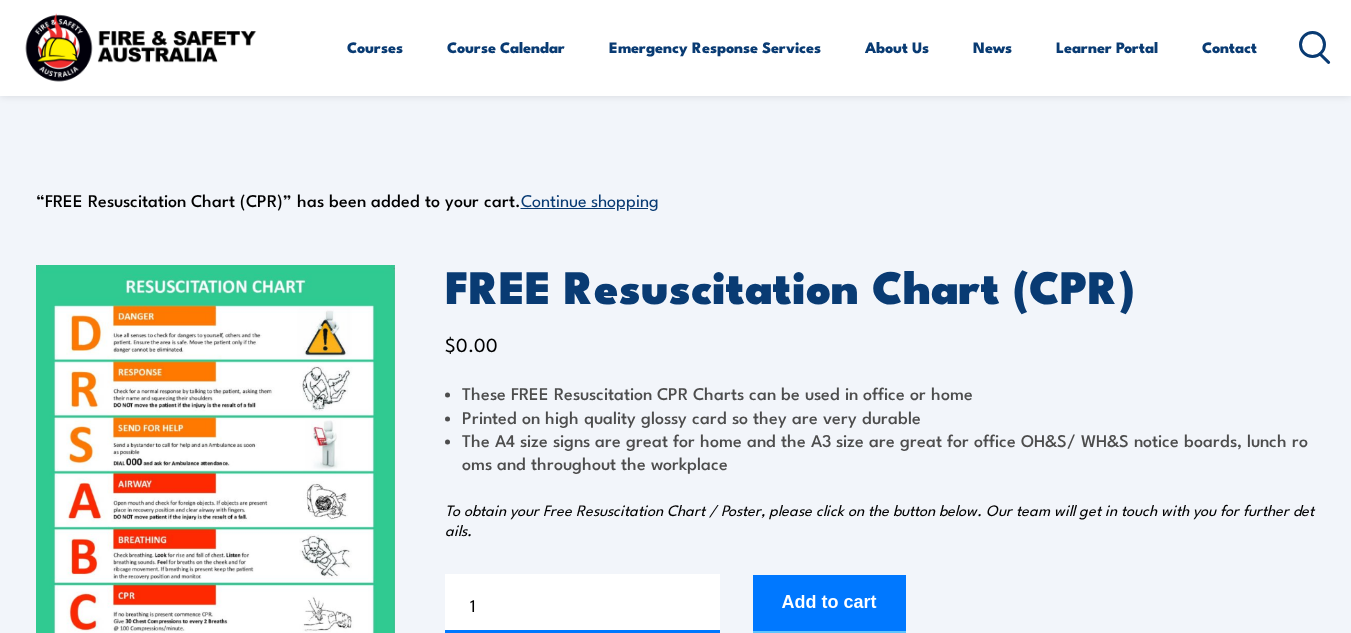 click at bounding box center [215, 517] 